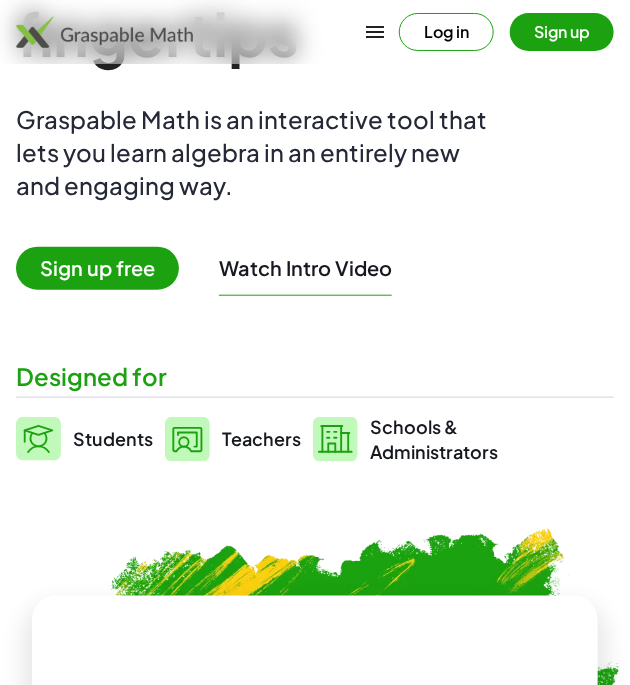 scroll, scrollTop: 0, scrollLeft: 0, axis: both 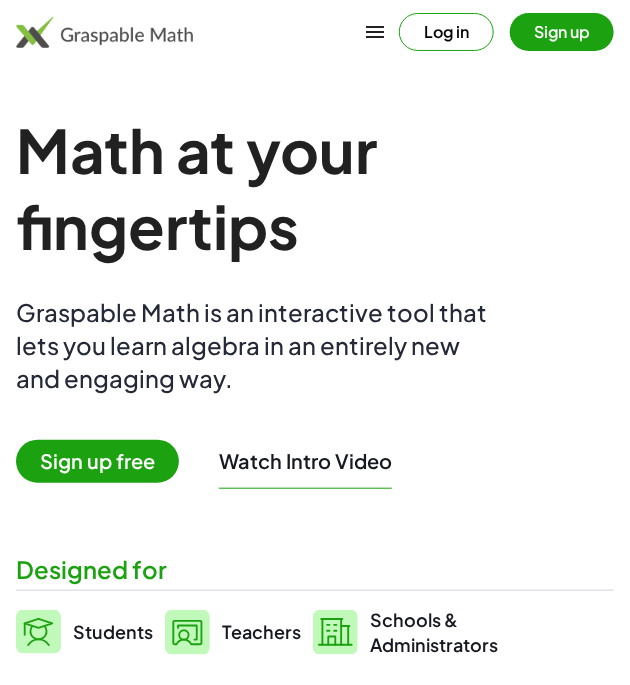 click on "Sign up free" at bounding box center (97, 461) 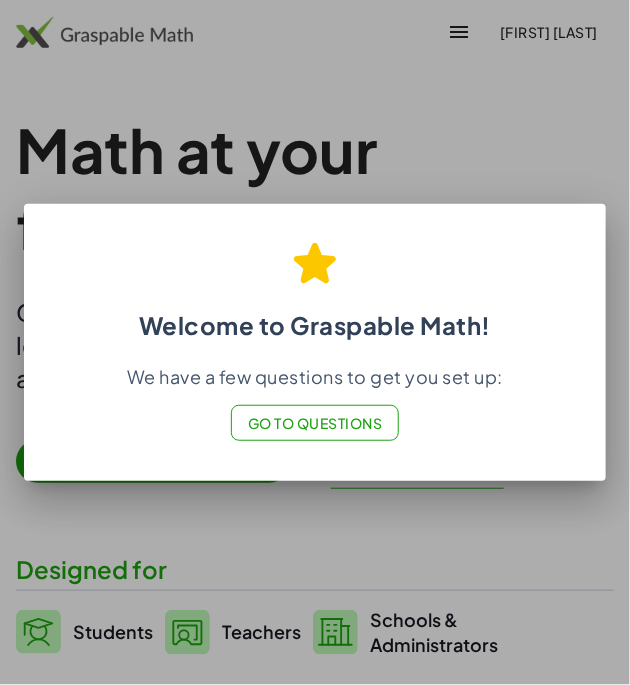 click on "Go to Questions" 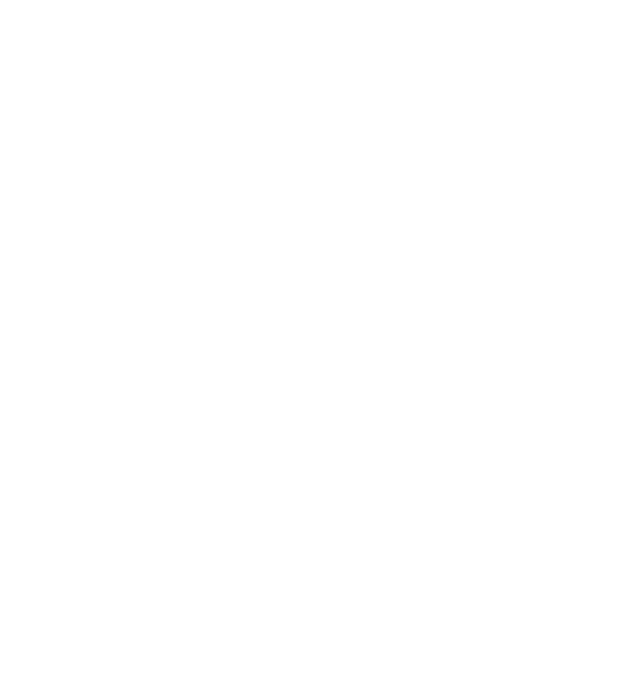 scroll, scrollTop: 0, scrollLeft: 0, axis: both 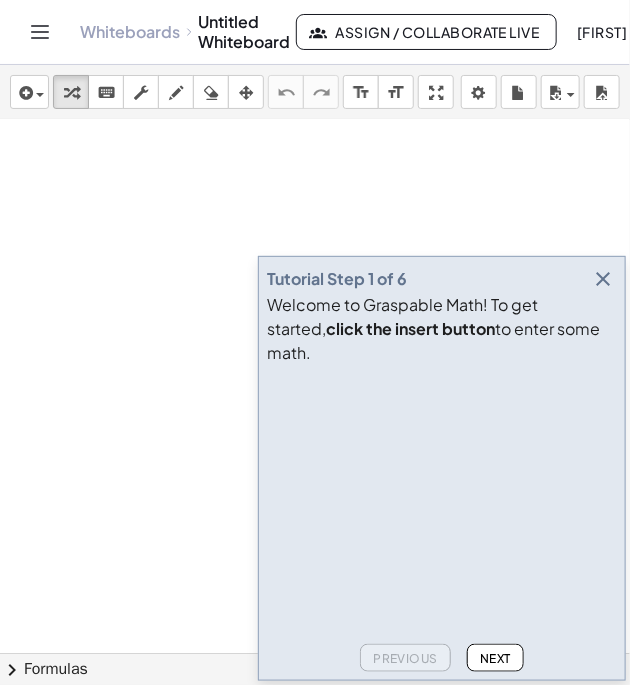 click on "Next" 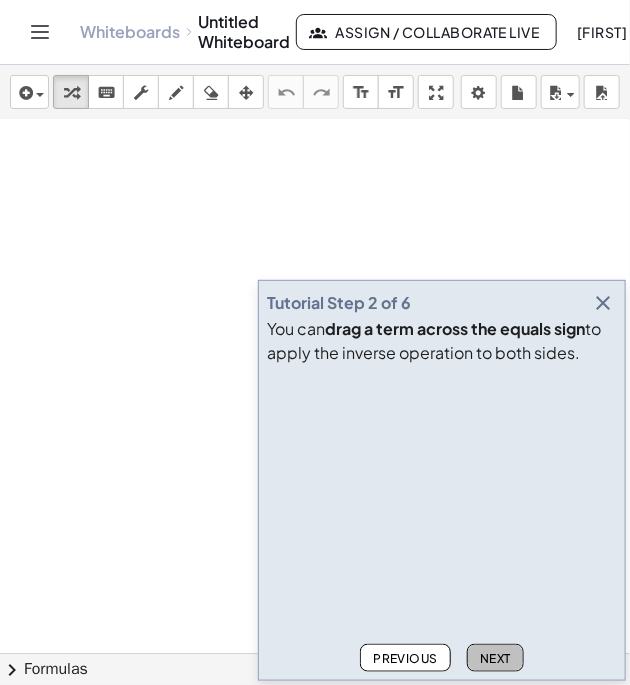 click on "Next" 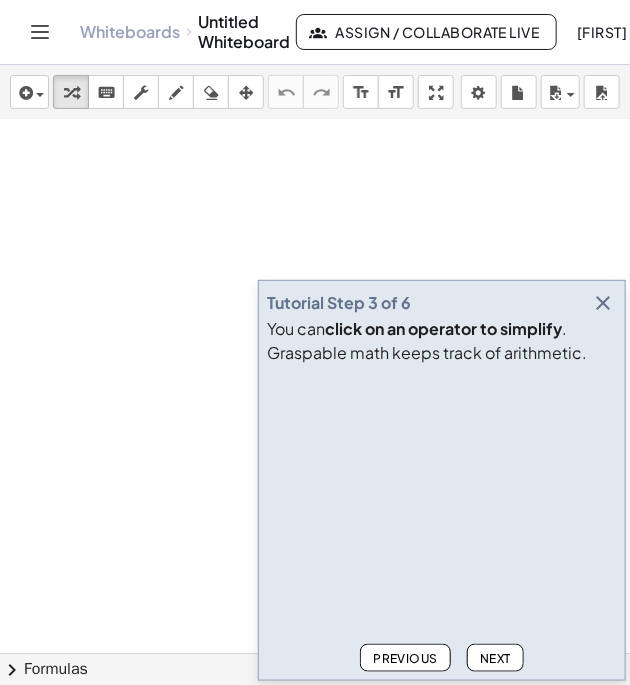 click on "Next" at bounding box center [495, 658] 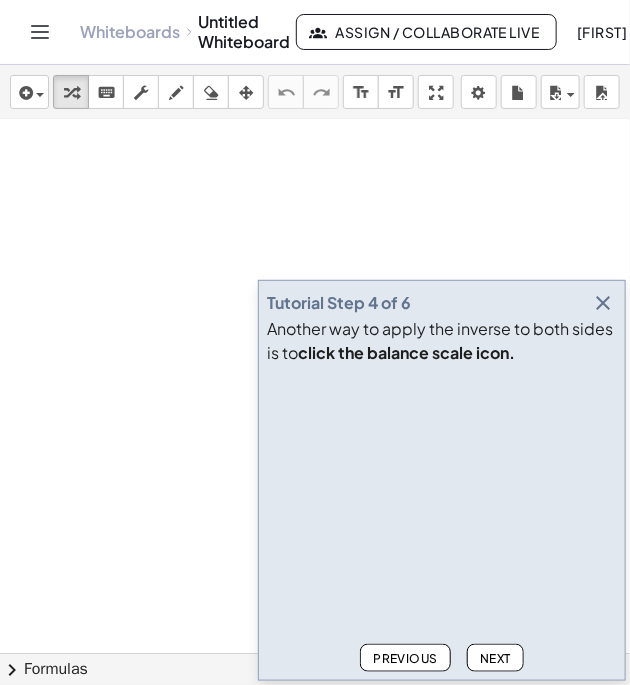 click on "Next" 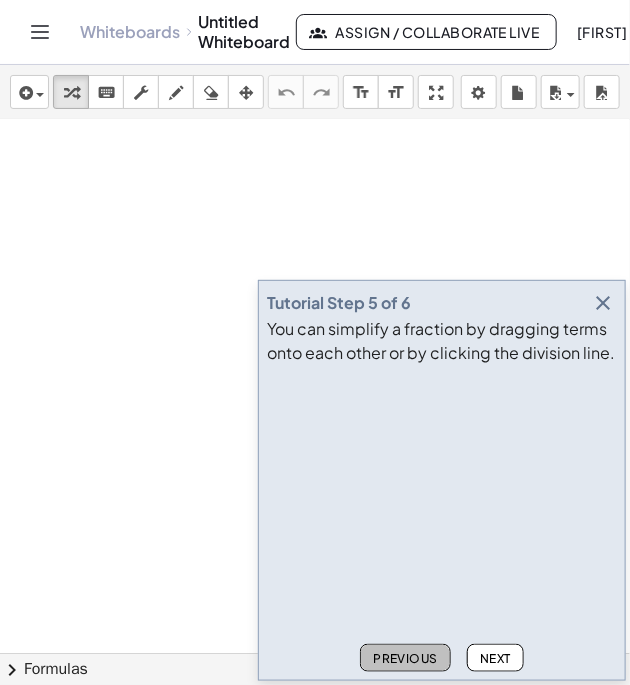 click on "Previous" 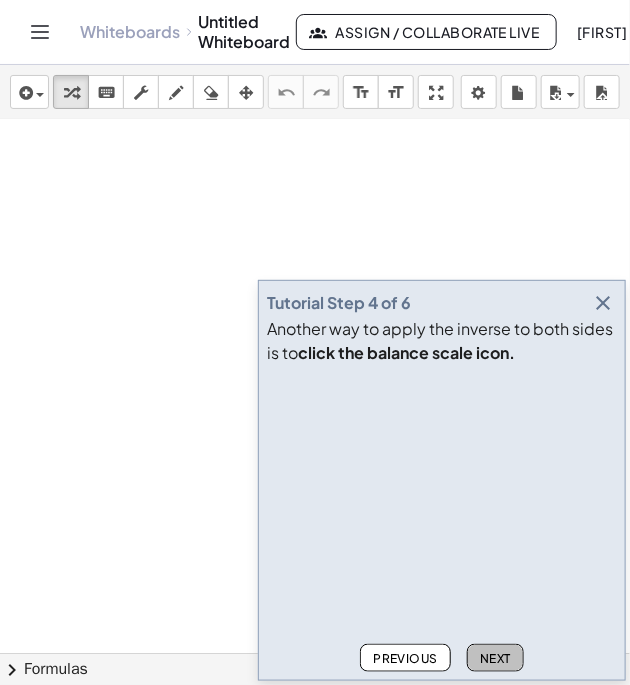 click on "Next" 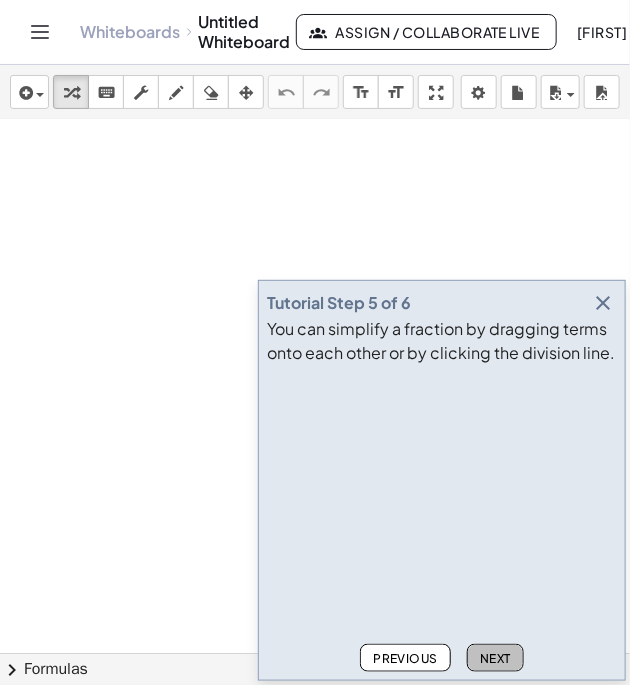 click on "Next" at bounding box center (495, 658) 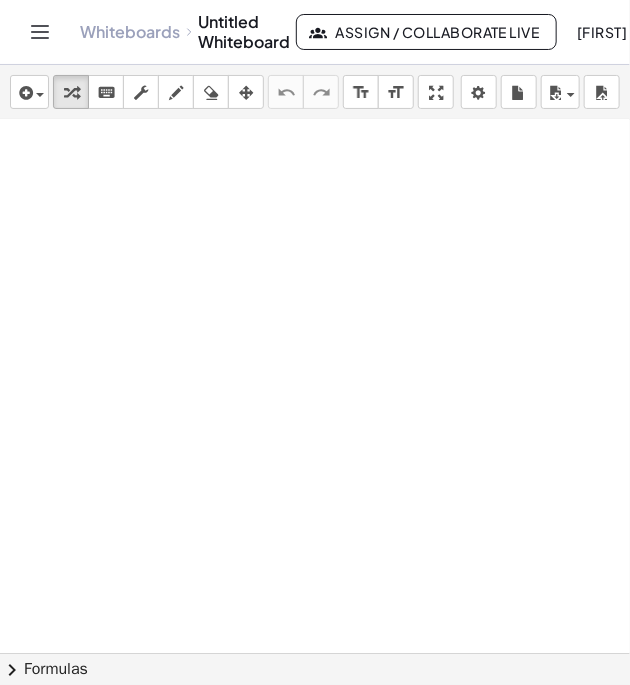 scroll, scrollTop: 258, scrollLeft: 0, axis: vertical 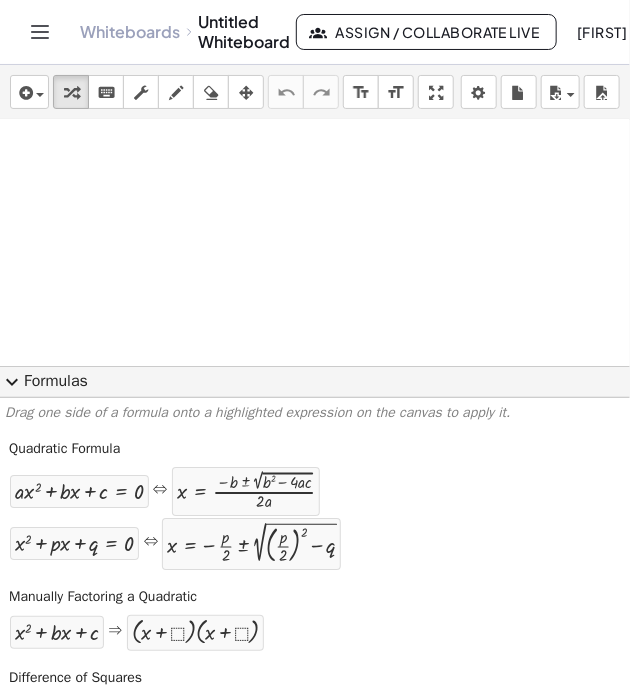 click on "expand_more" at bounding box center [12, 382] 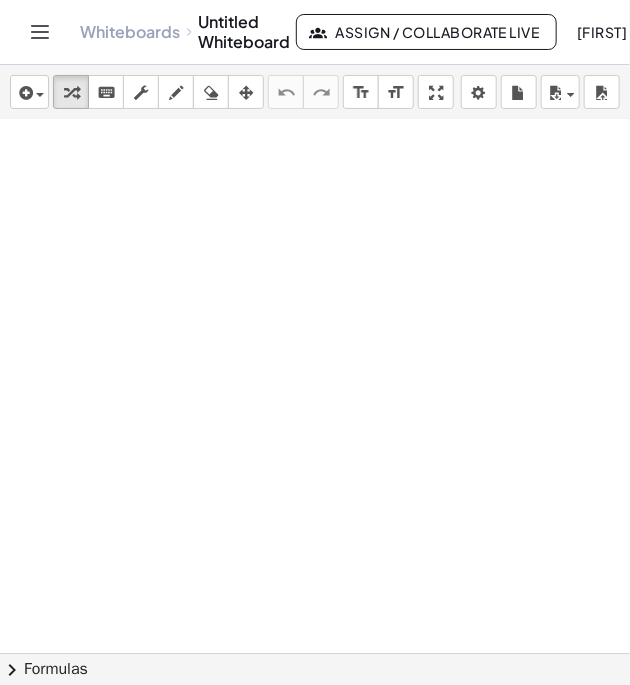 scroll, scrollTop: 267, scrollLeft: 0, axis: vertical 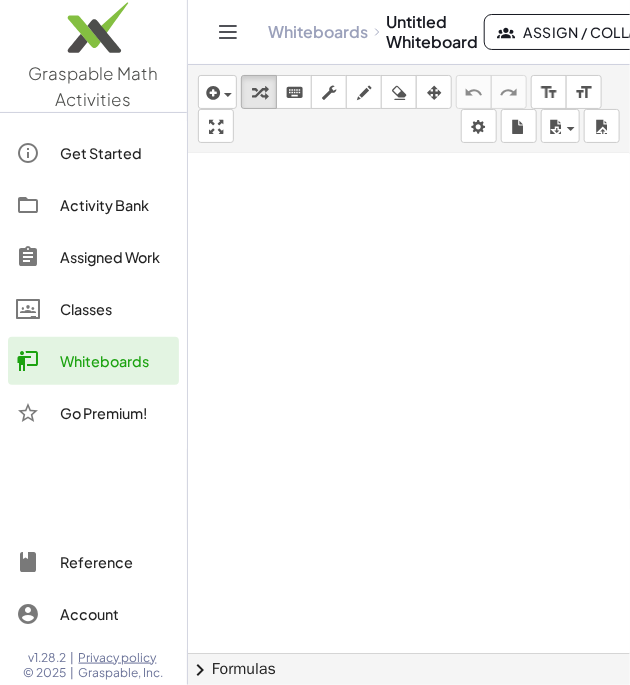click on "Get Started" 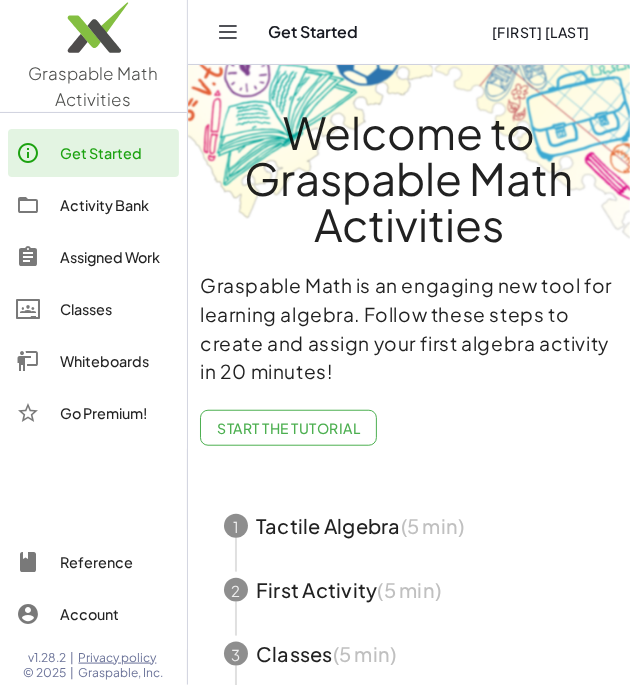 click on "Whiteboards" 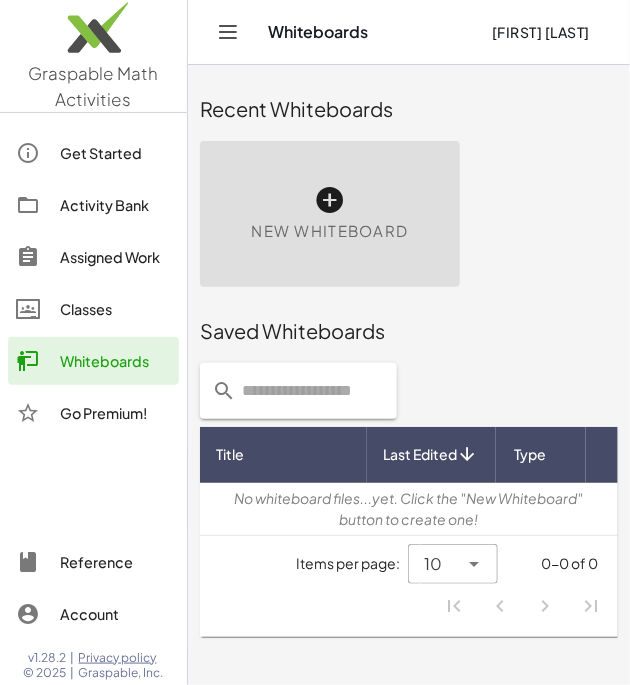 scroll, scrollTop: 93, scrollLeft: 0, axis: vertical 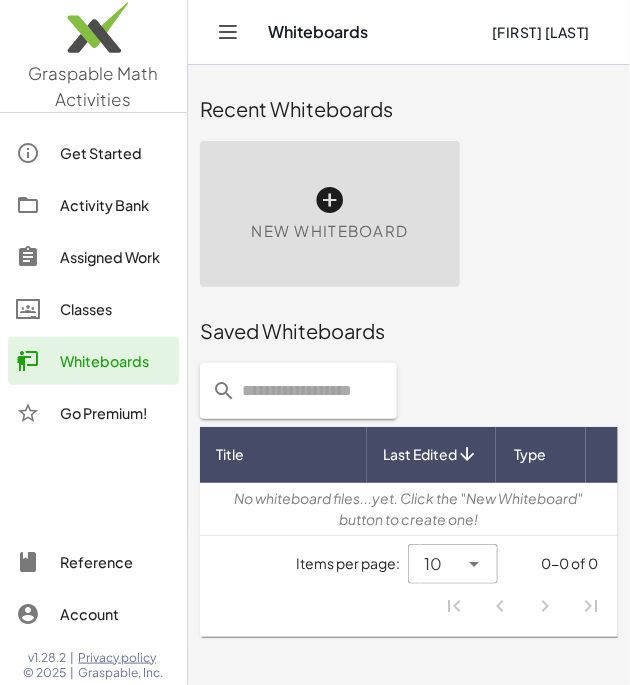 click on "New Whiteboard" at bounding box center (330, 214) 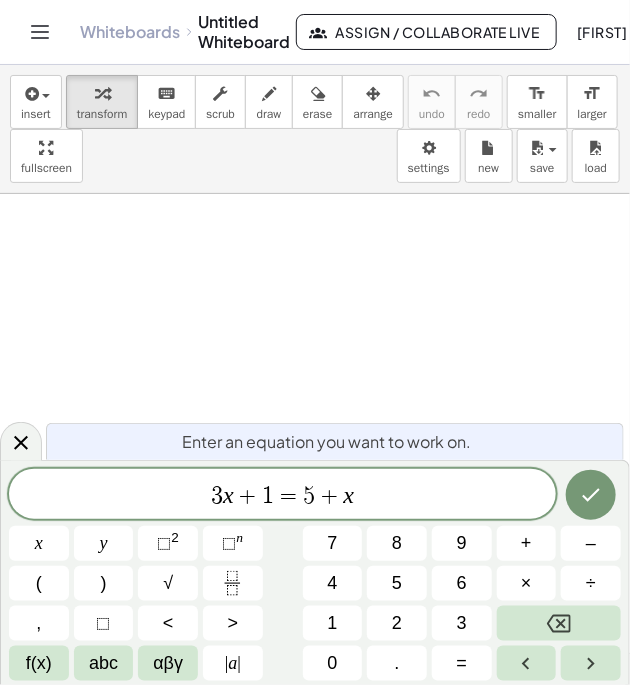 scroll, scrollTop: 0, scrollLeft: 0, axis: both 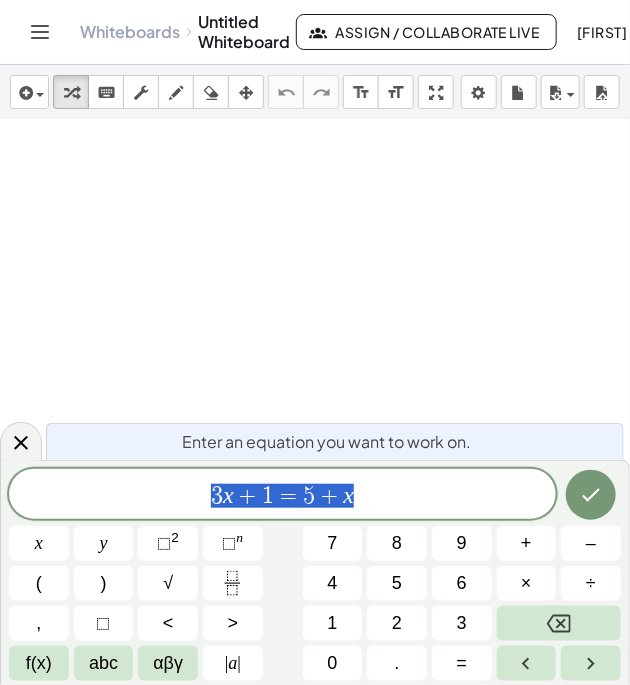 click 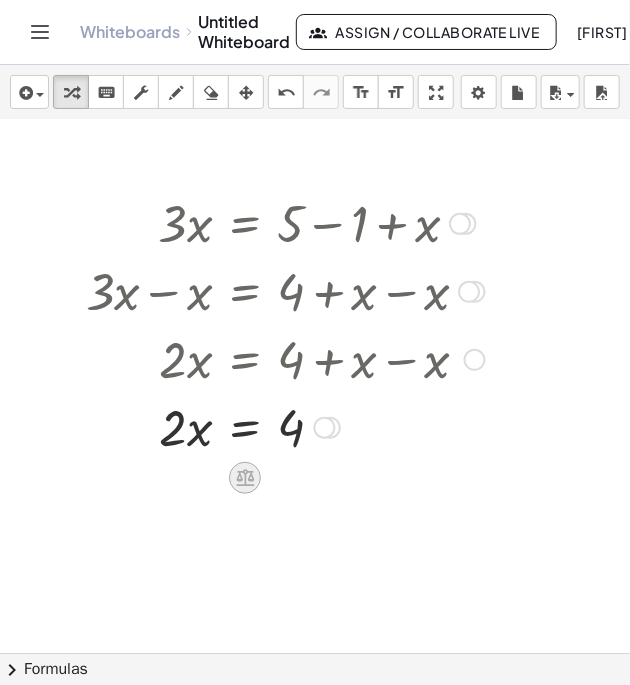 click 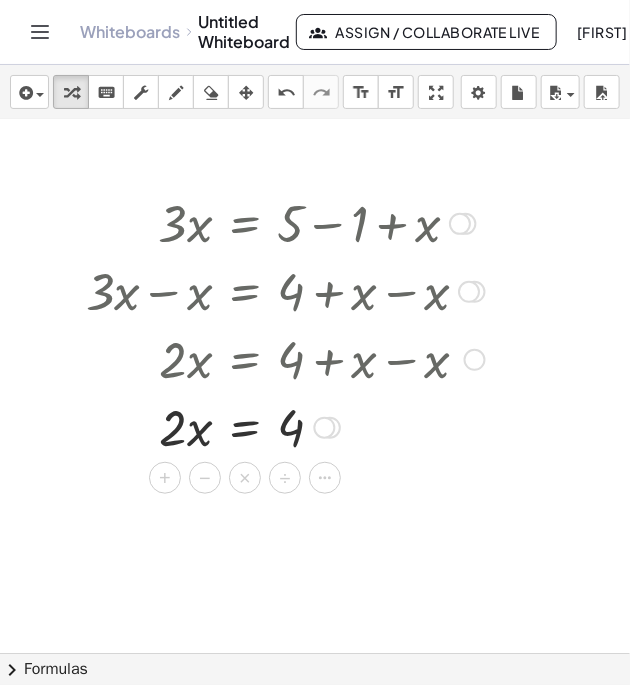 click on "÷" at bounding box center [285, 478] 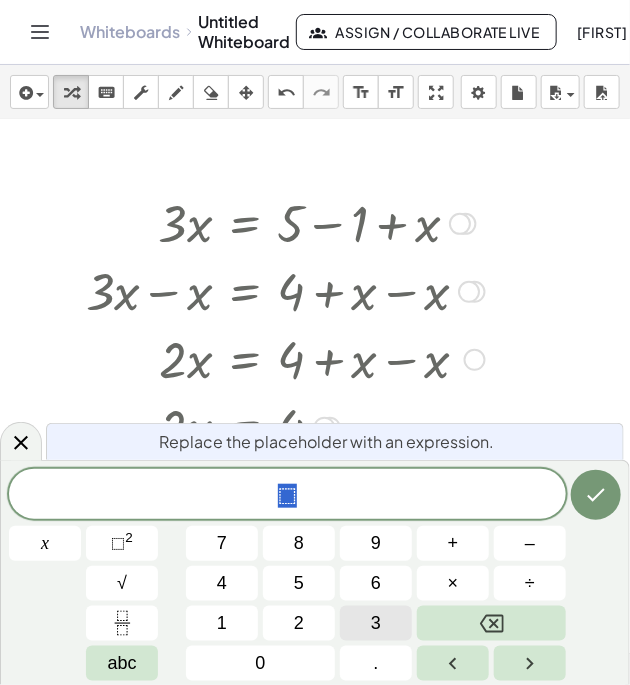 click on "3" at bounding box center (376, 623) 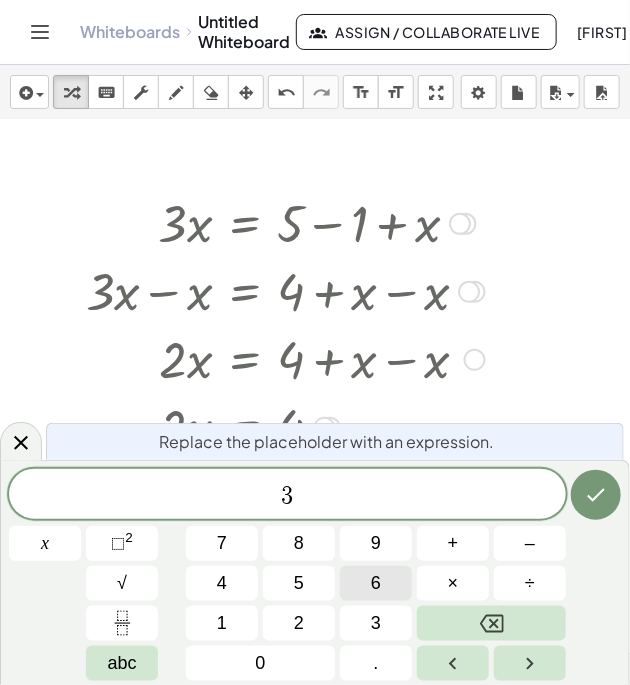 click at bounding box center [596, 495] 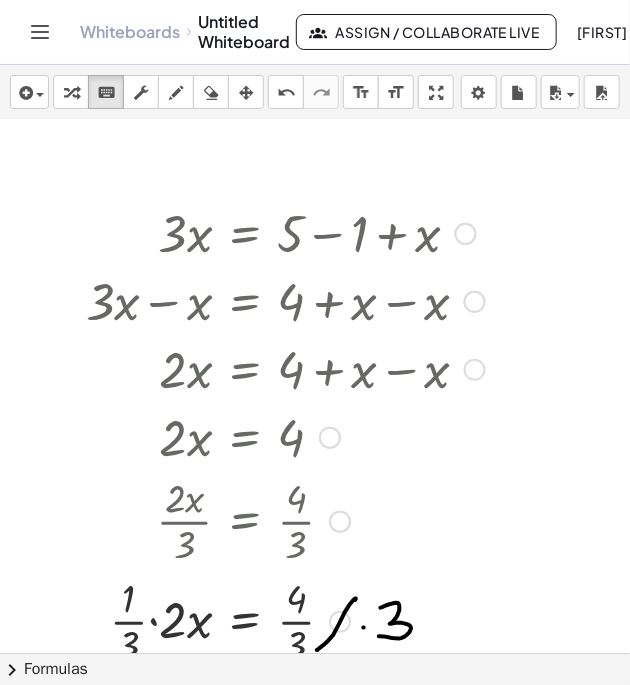 scroll, scrollTop: 0, scrollLeft: 0, axis: both 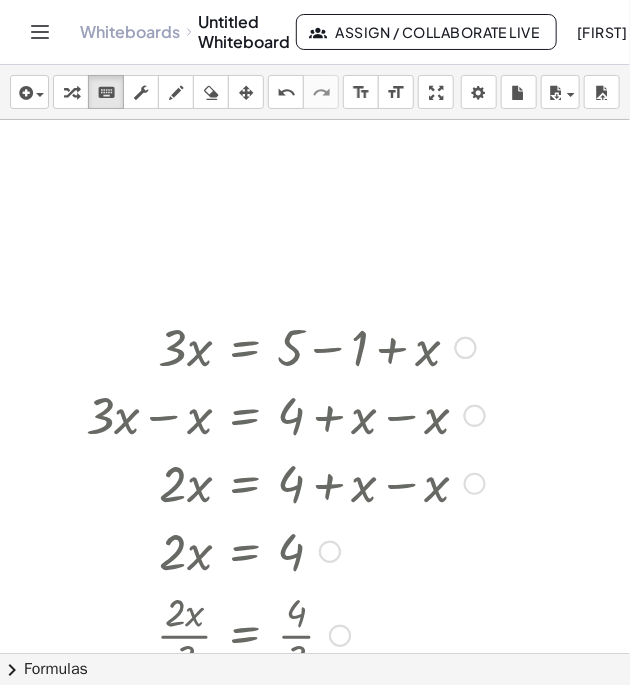 click at bounding box center [285, 346] 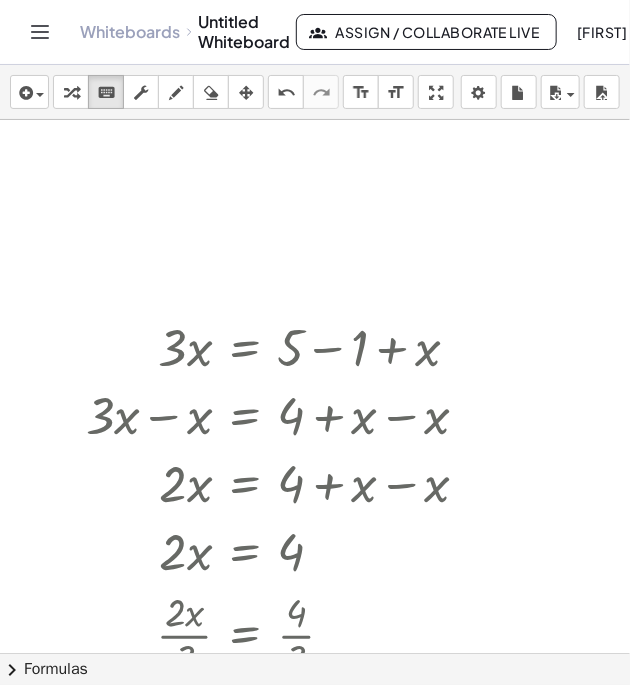 click at bounding box center [285, 346] 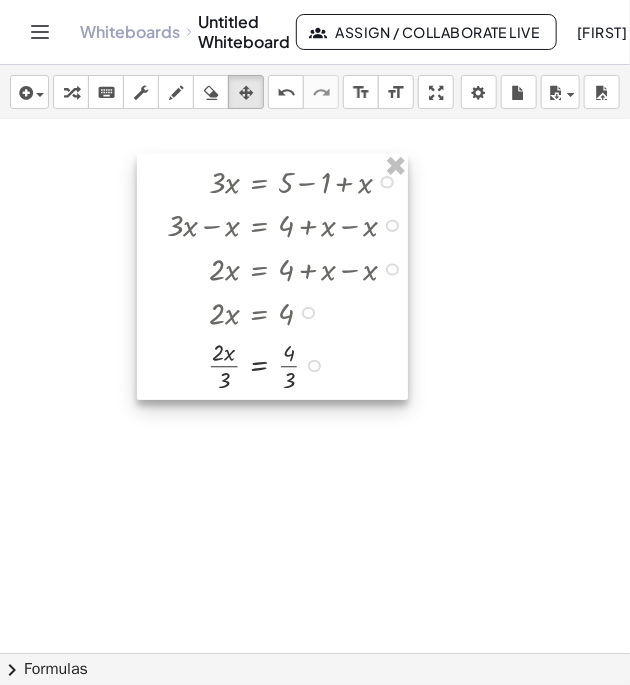 scroll, scrollTop: 283, scrollLeft: 0, axis: vertical 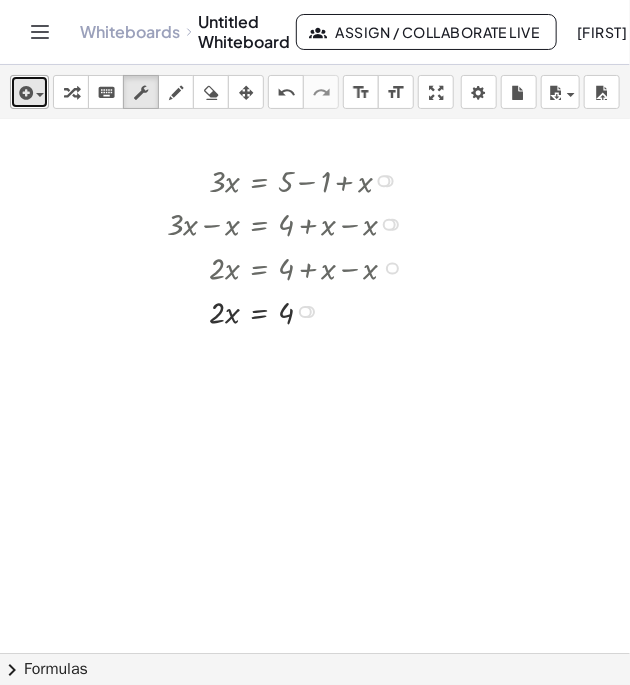 click at bounding box center [35, 95] 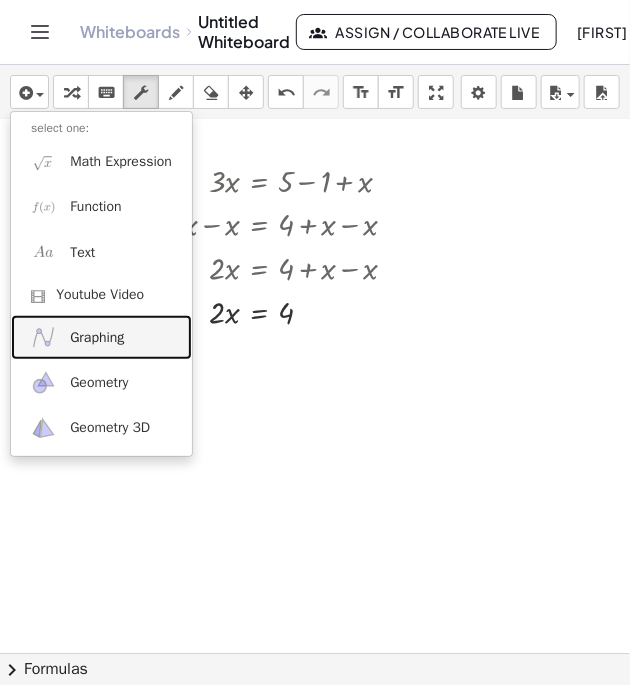 click on "Graphing" at bounding box center [97, 338] 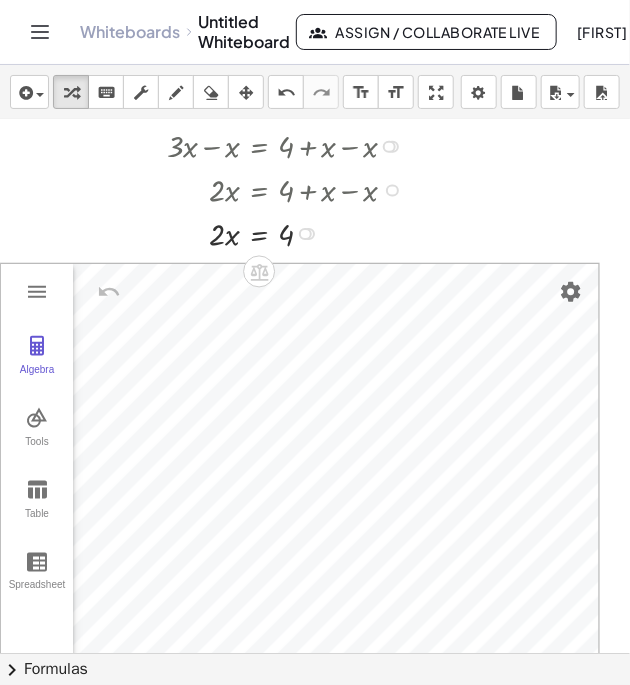 scroll, scrollTop: 364, scrollLeft: 0, axis: vertical 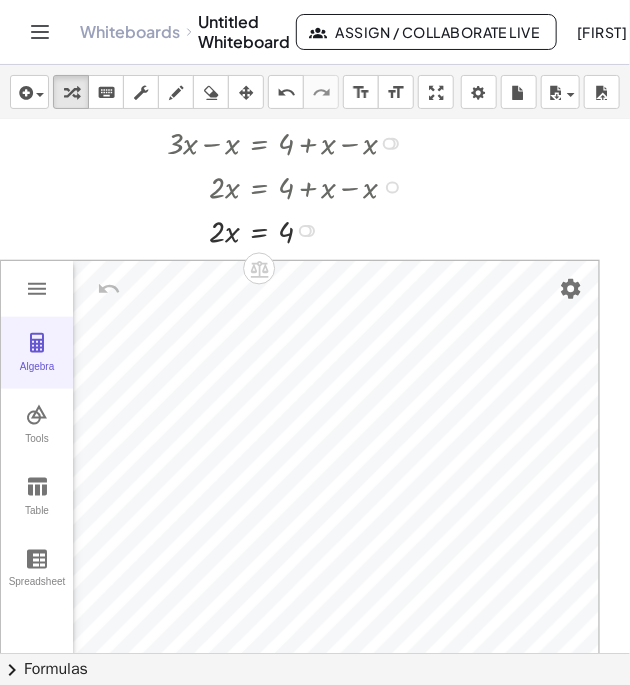 click at bounding box center [37, 343] 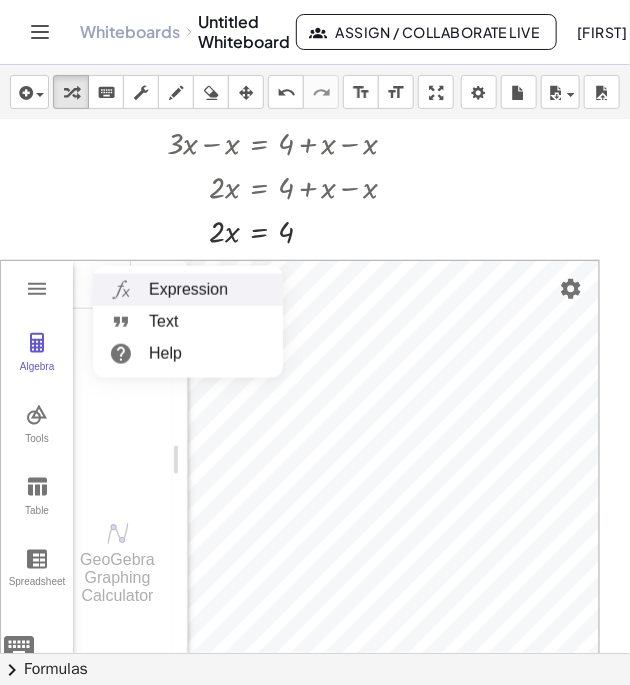 scroll, scrollTop: 0, scrollLeft: 0, axis: both 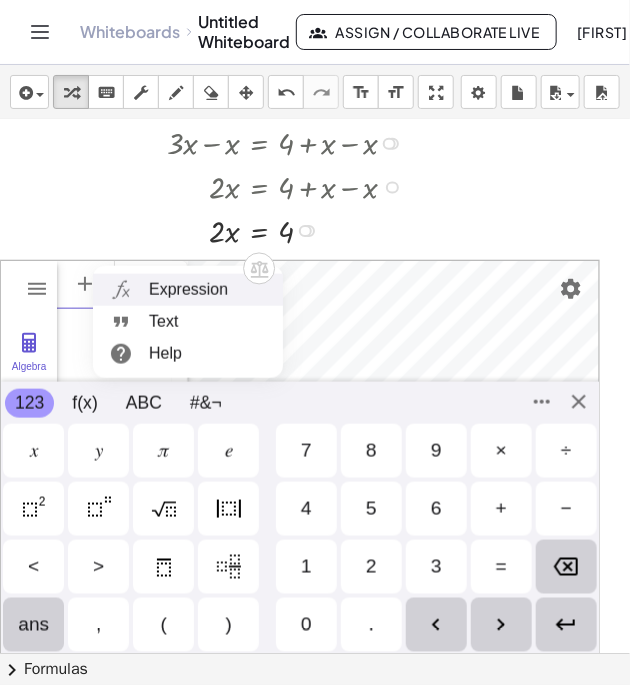 click at bounding box center [121, 290] 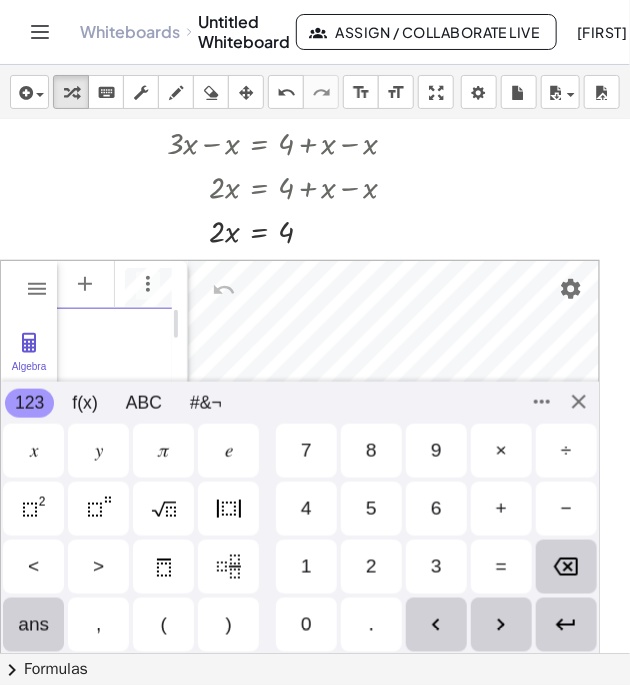 scroll, scrollTop: 0, scrollLeft: 0, axis: both 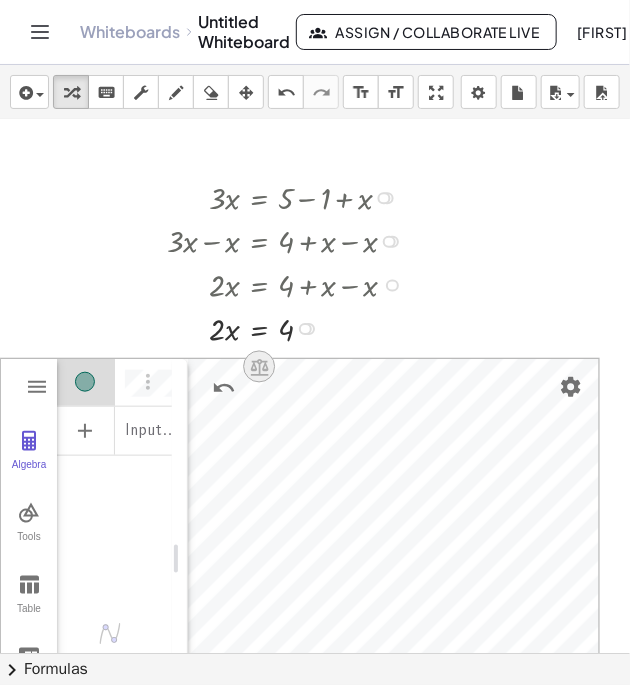 click 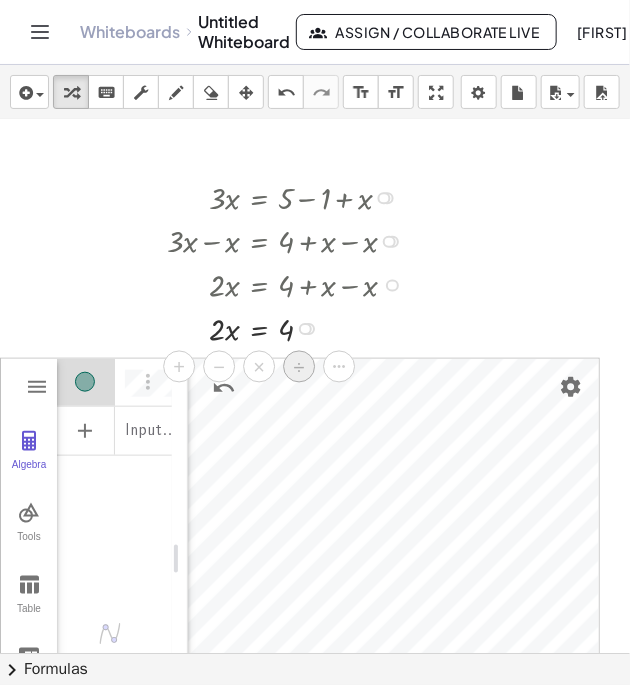 click on "÷" at bounding box center (299, 367) 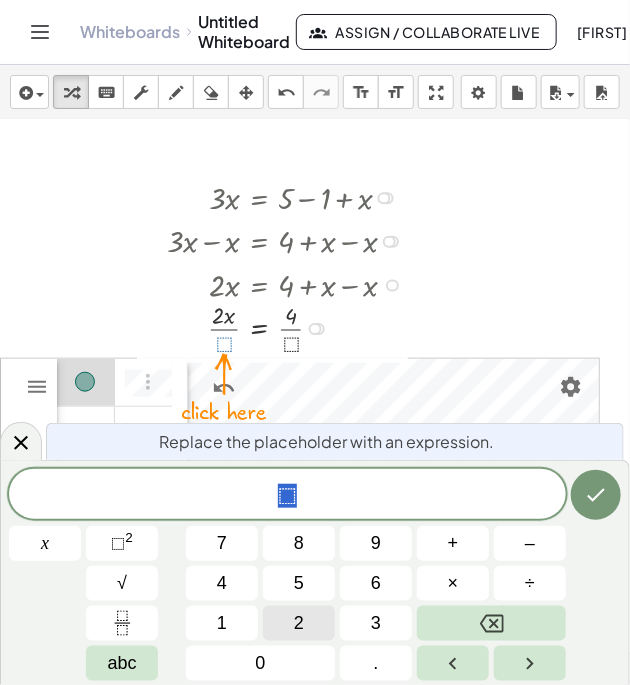 click on "2" at bounding box center [299, 623] 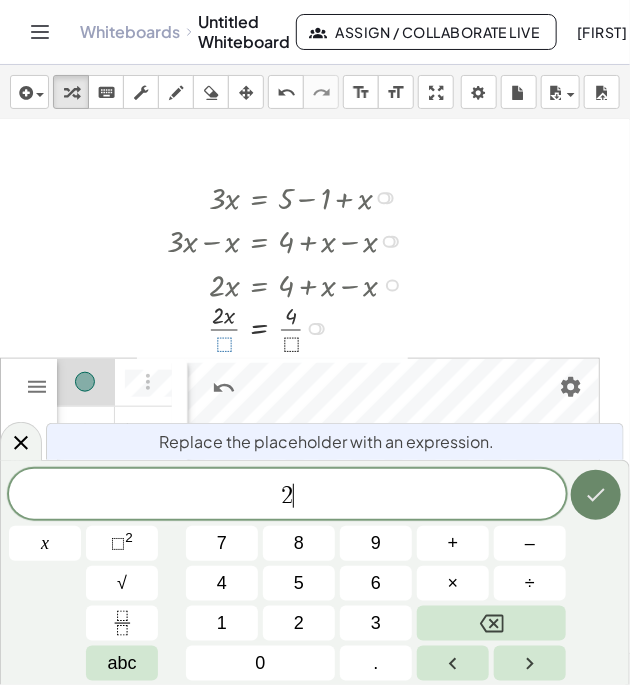 click 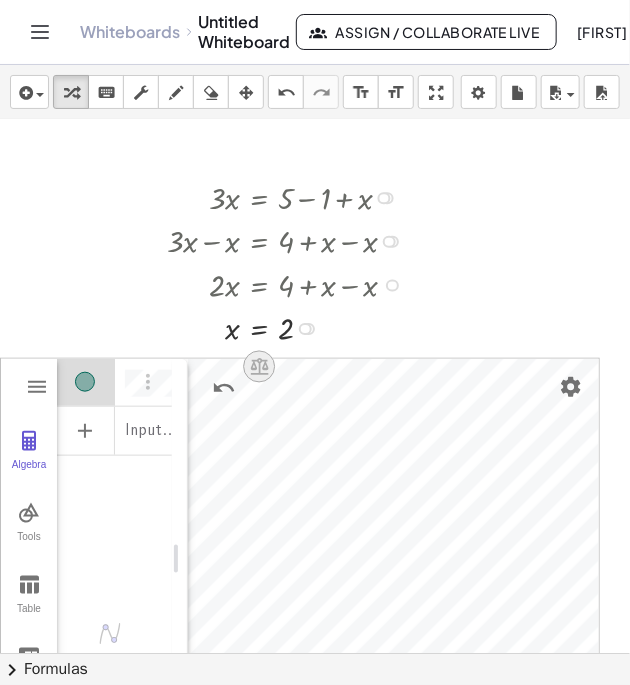 click 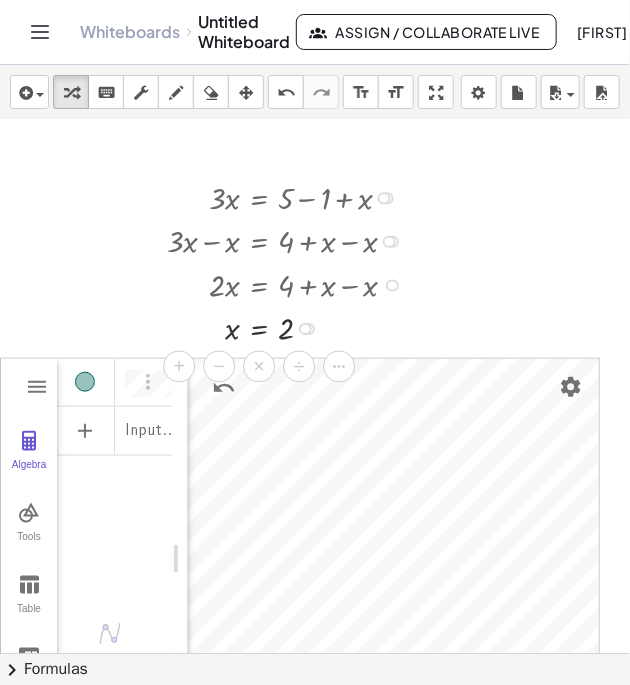 click on "+" at bounding box center (179, 367) 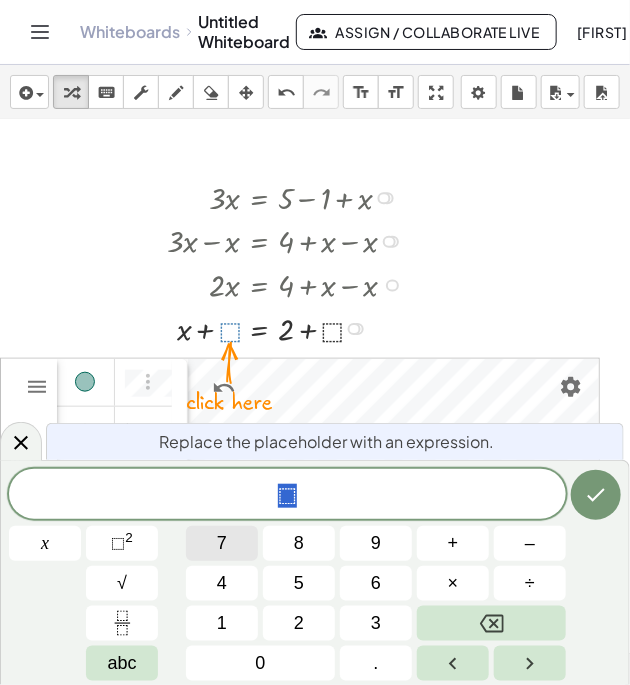 click on "7" at bounding box center (222, 543) 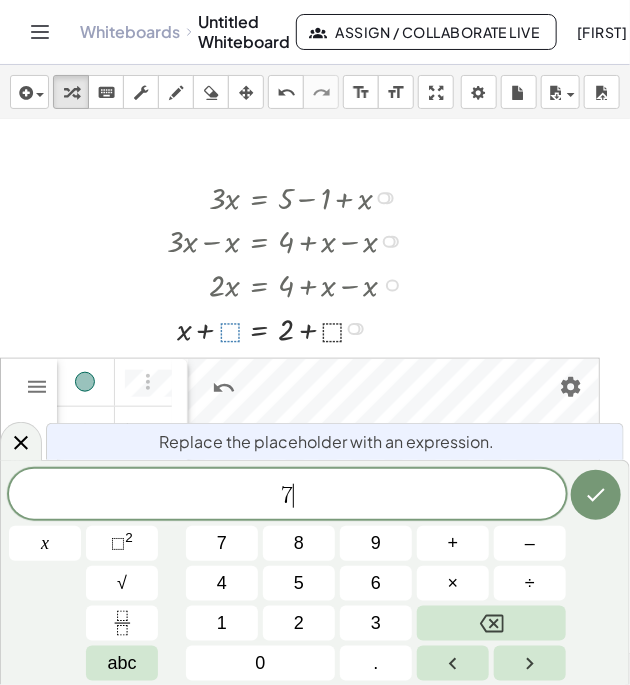 click 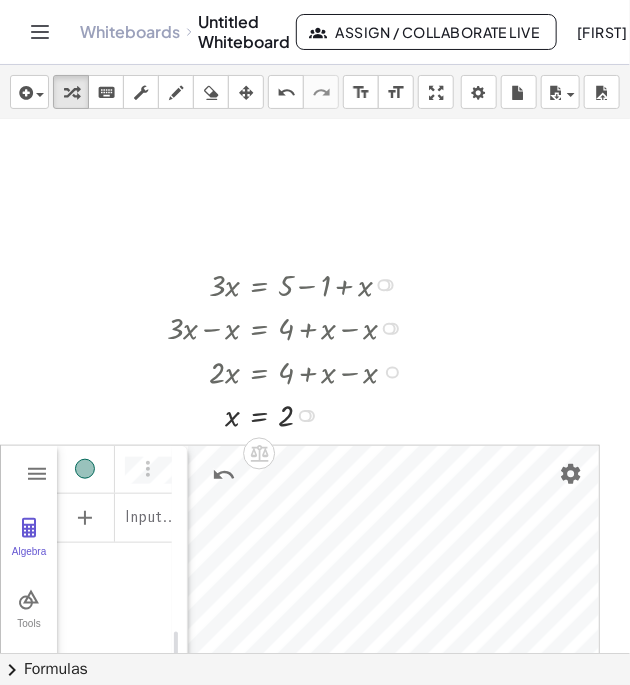 scroll, scrollTop: 189, scrollLeft: 0, axis: vertical 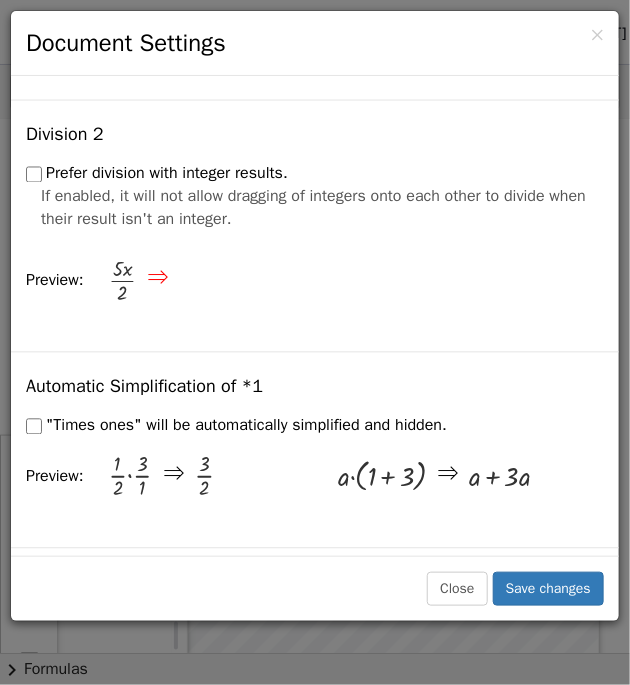 click on "× Document Settings" at bounding box center (315, 43) 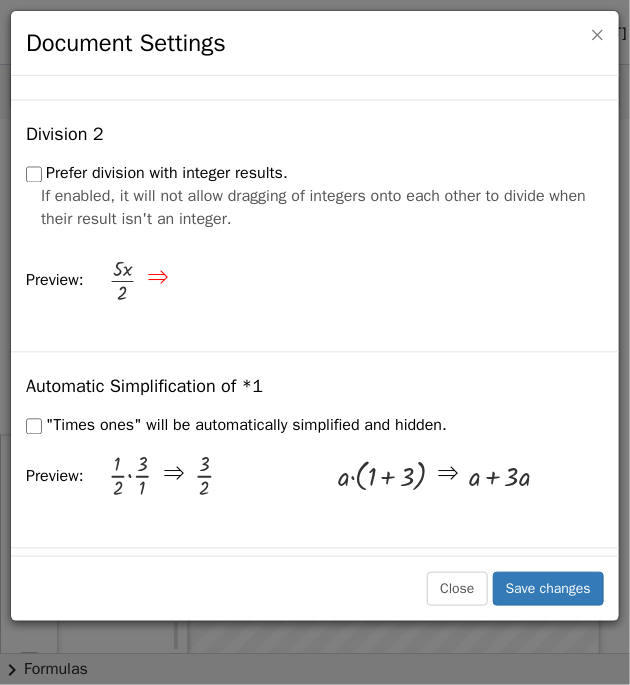 click on "×" at bounding box center [597, 34] 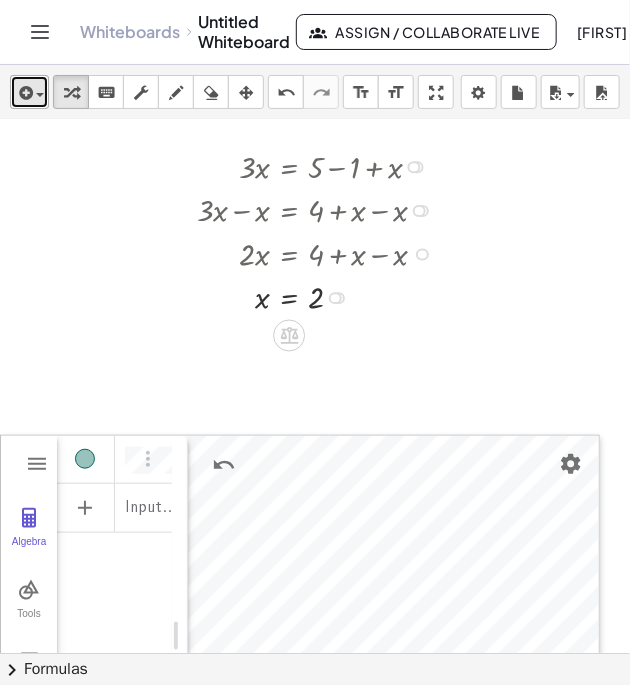 click at bounding box center [24, 93] 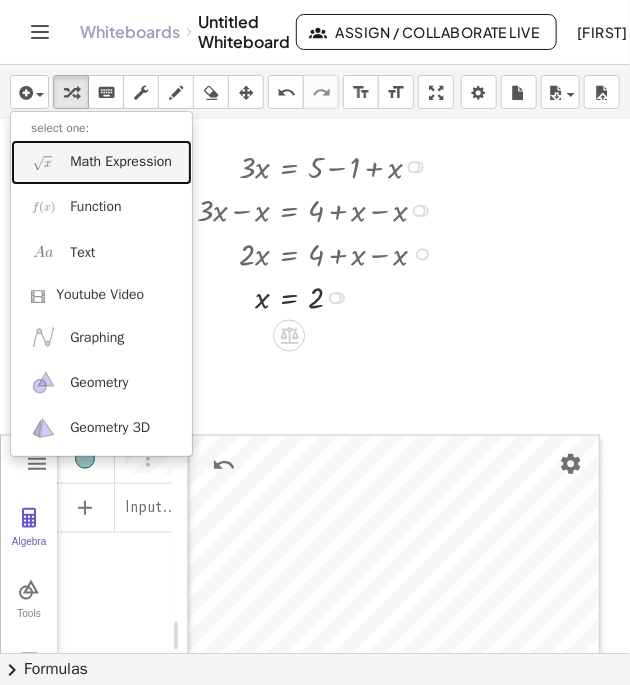 click on "Math Expression" at bounding box center (121, 162) 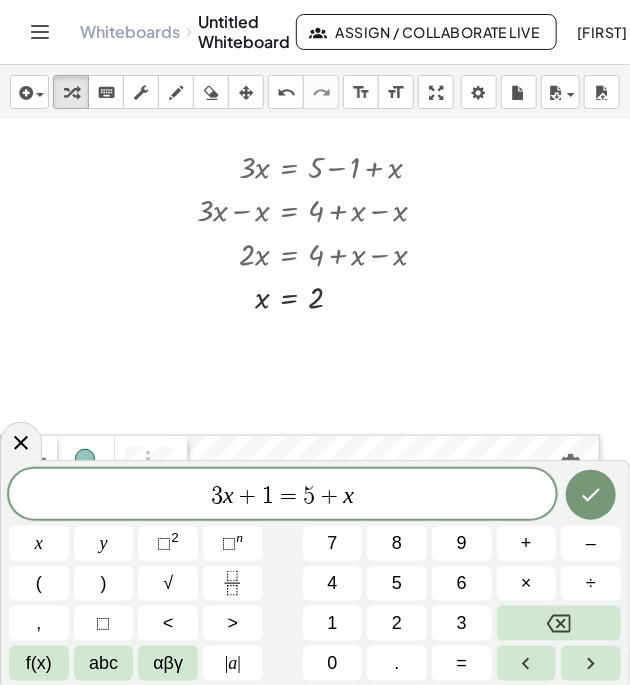 click 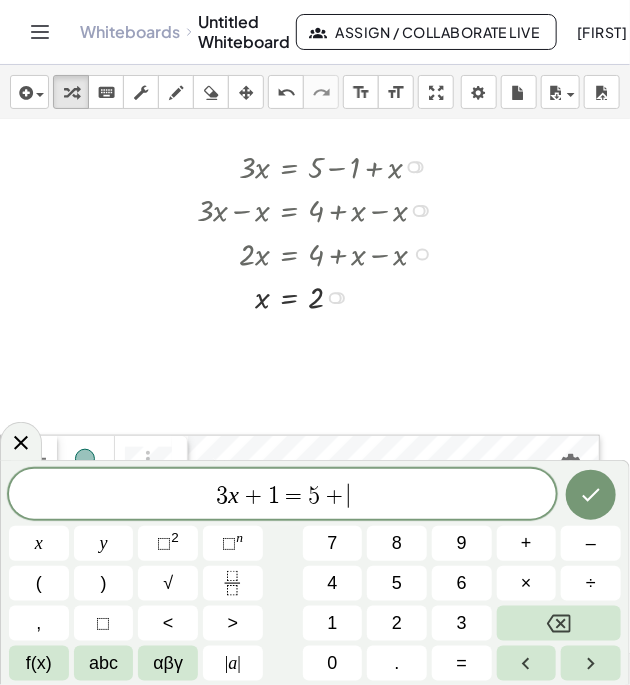 click 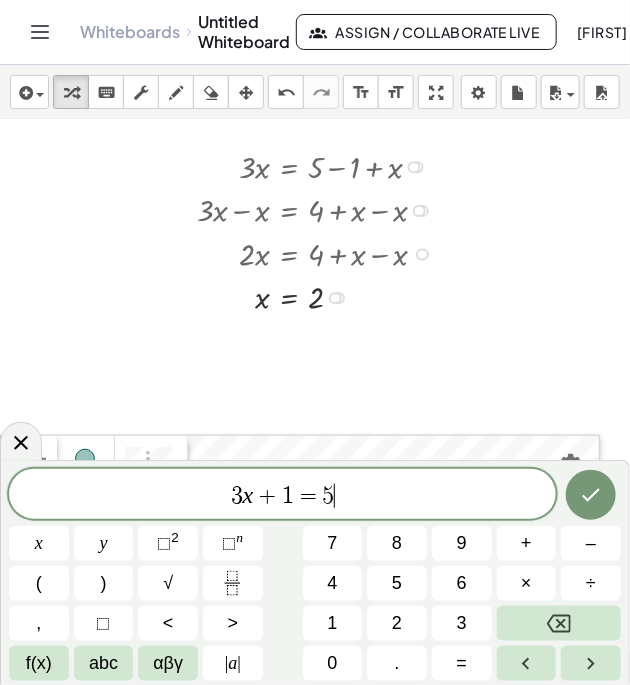 click 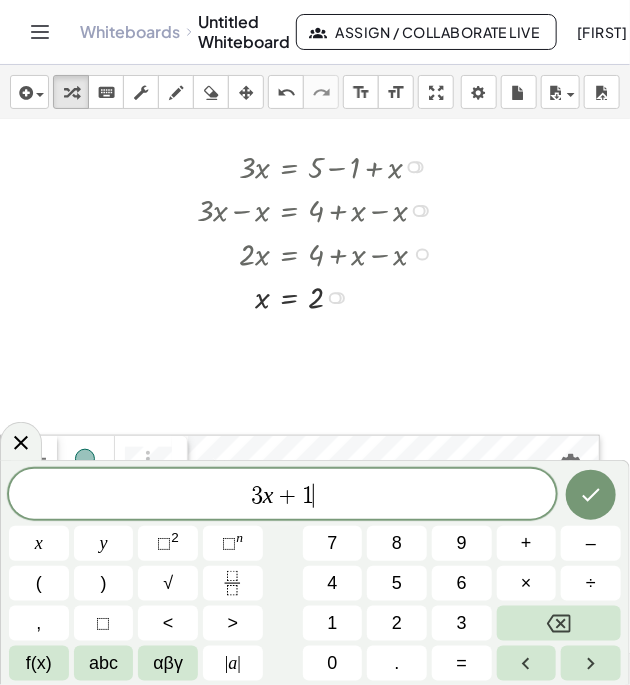 click 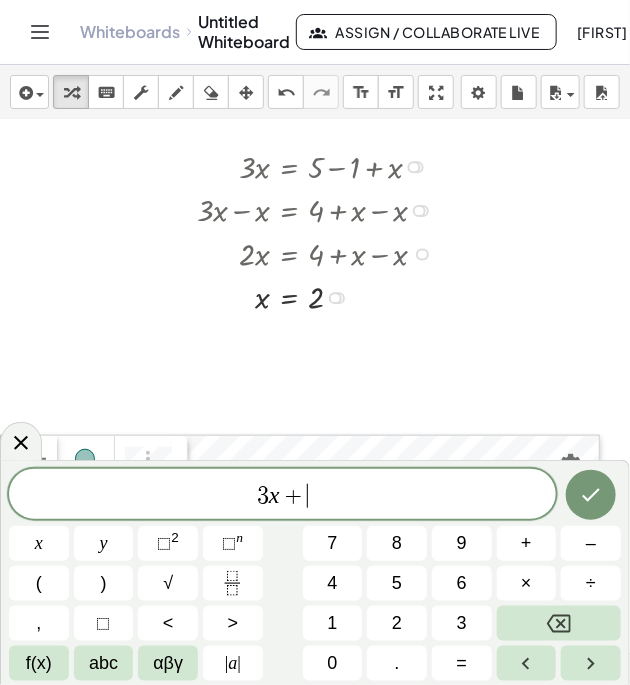 click 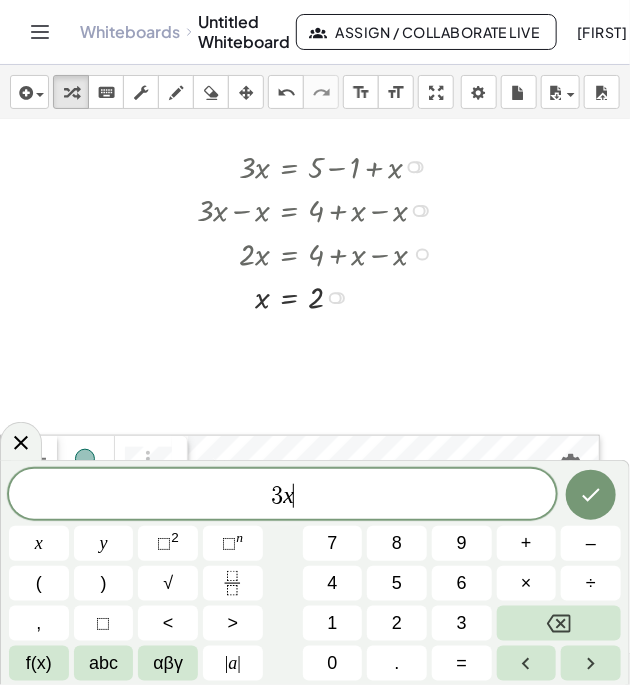 click 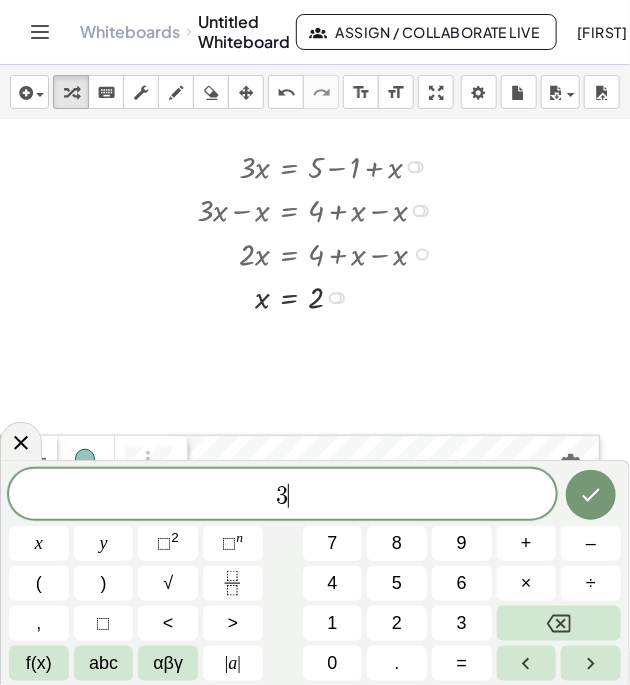 click 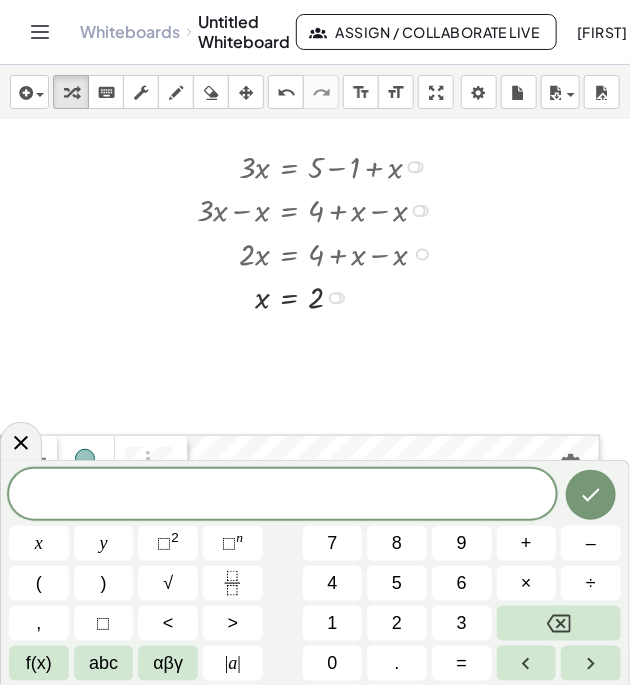 click on "x" at bounding box center (39, 543) 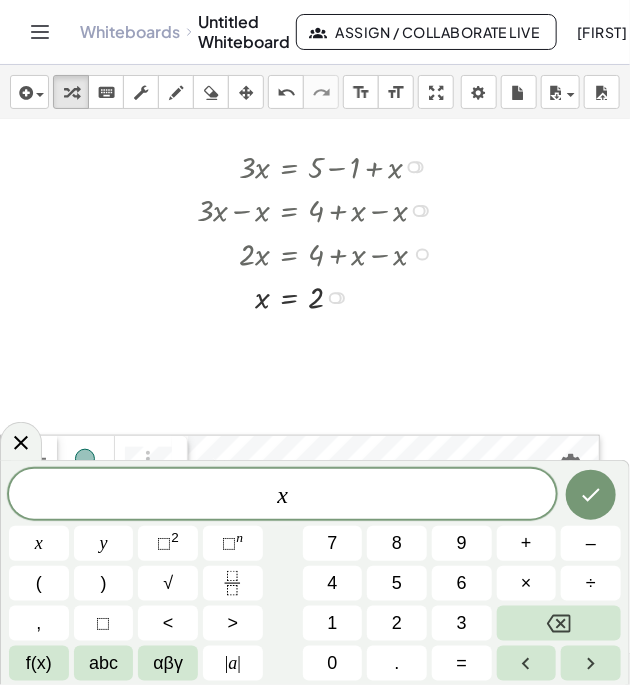 click at bounding box center (559, 623) 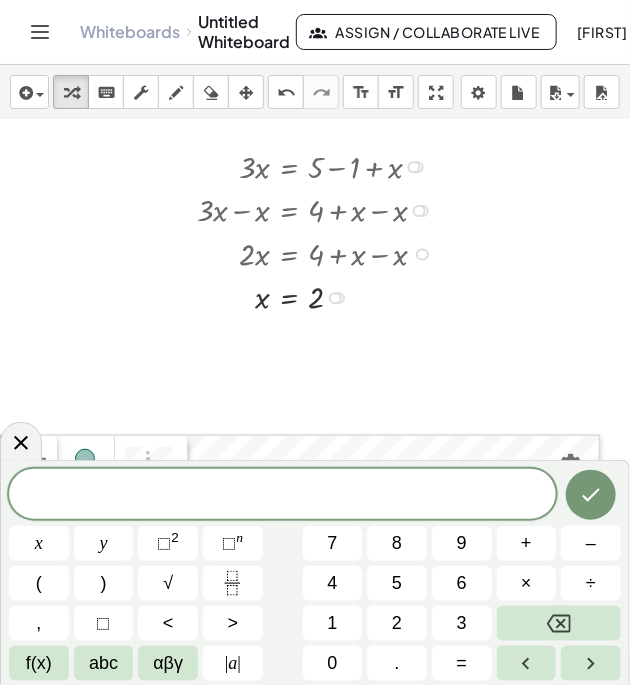 click on "y" at bounding box center [104, 543] 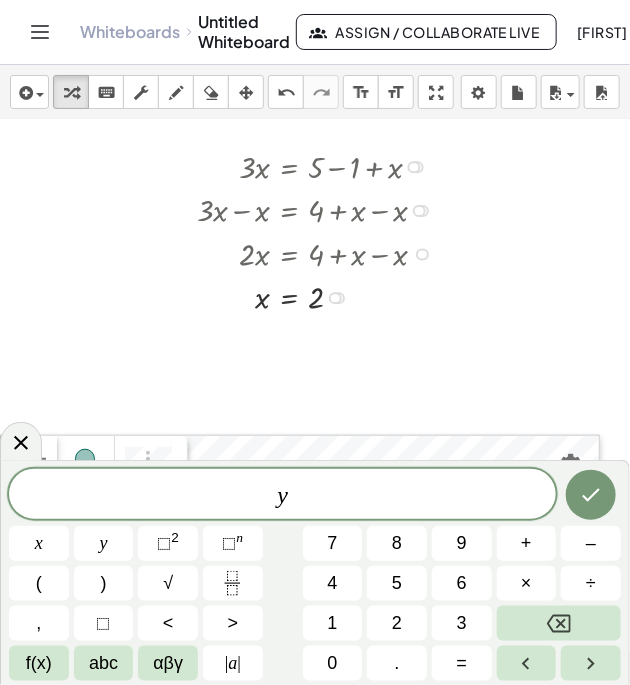 click on "=" at bounding box center (462, 663) 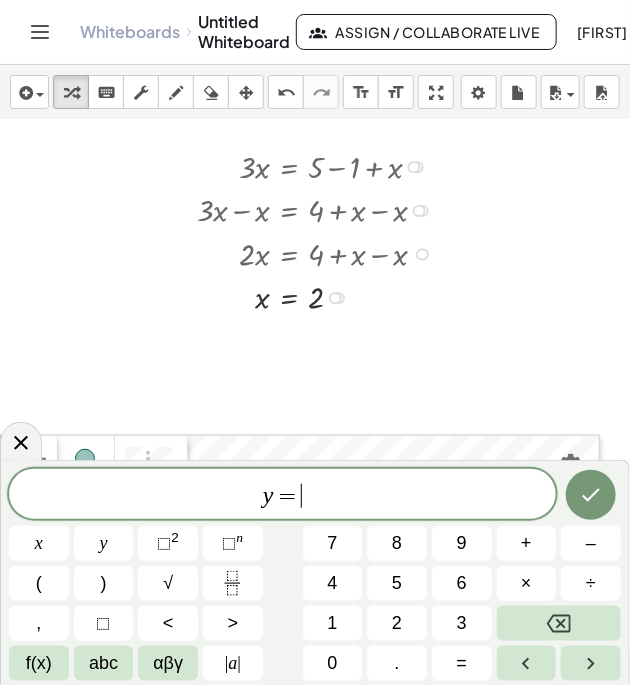 click on "abc" at bounding box center (103, 663) 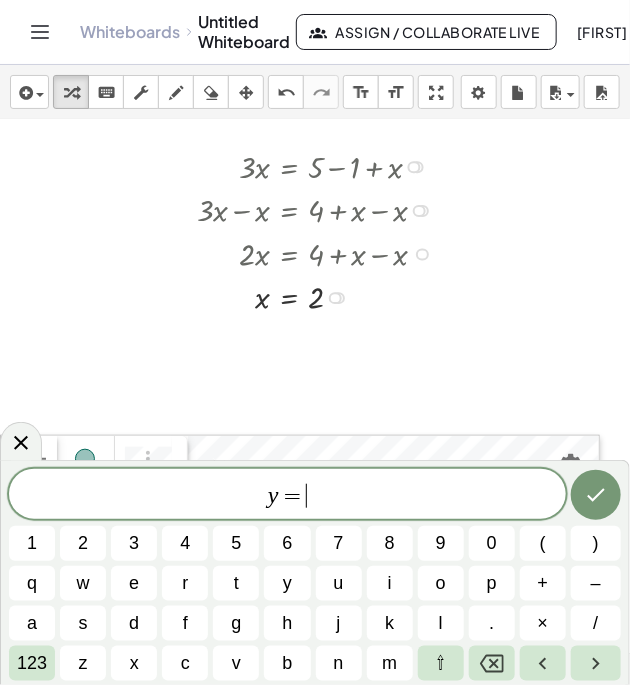 click on "a" at bounding box center [32, 623] 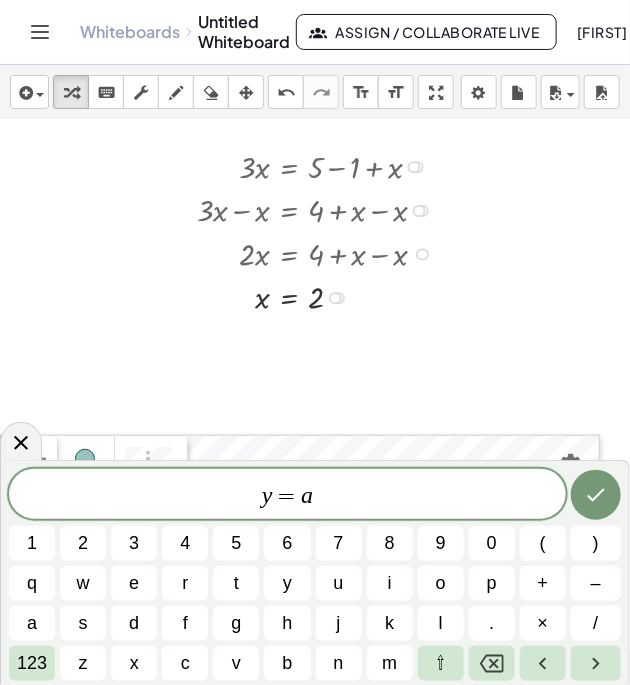 click on "123" at bounding box center (32, 663) 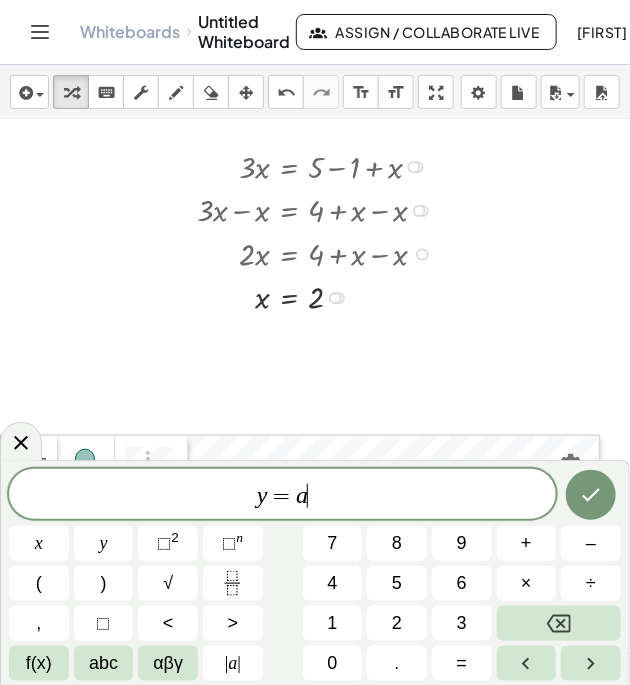 click on "x" at bounding box center (39, 543) 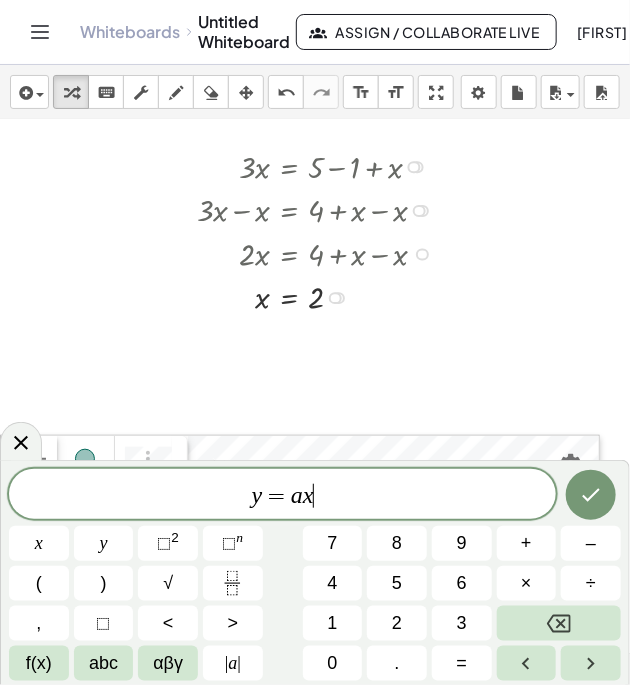 click on "⬚ 2" at bounding box center [168, 543] 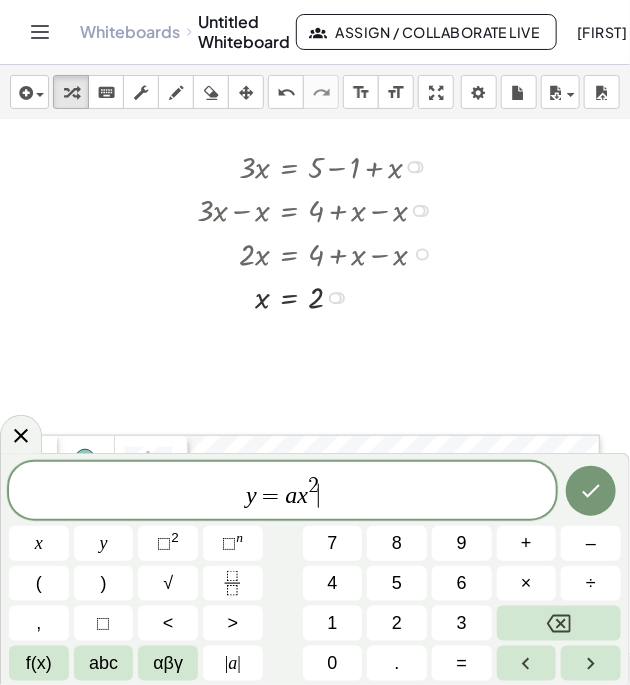 click on "+" at bounding box center (527, 543) 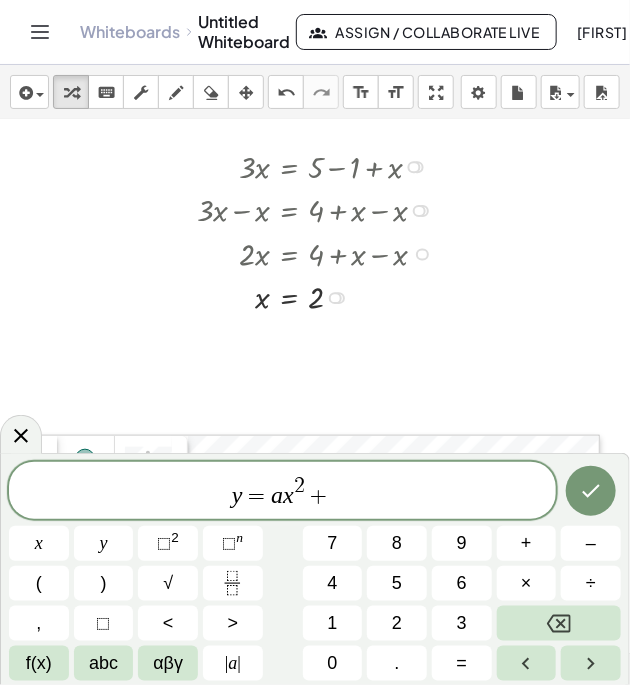 click on "abc" at bounding box center (103, 663) 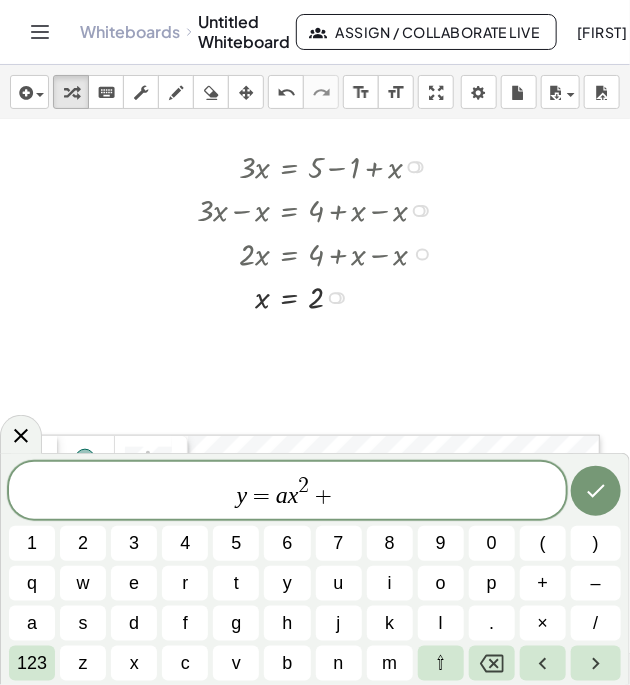 click on "d" at bounding box center (134, 623) 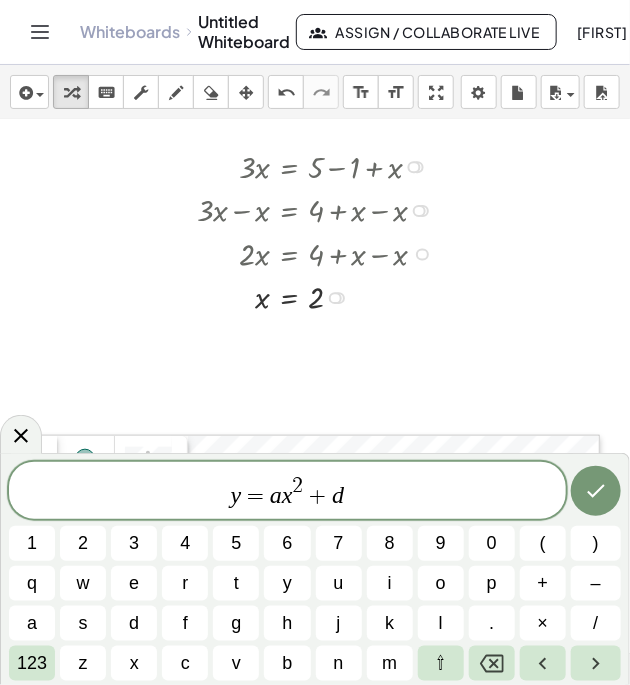 click 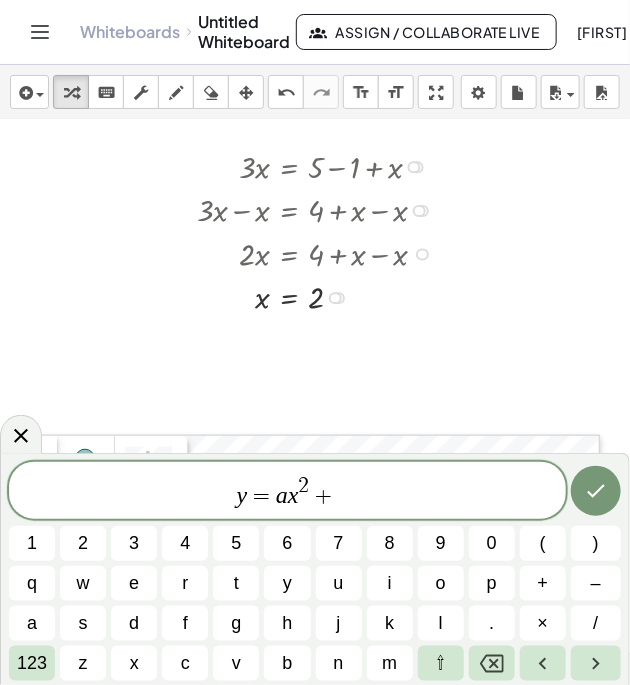 click on "b" at bounding box center [287, 663] 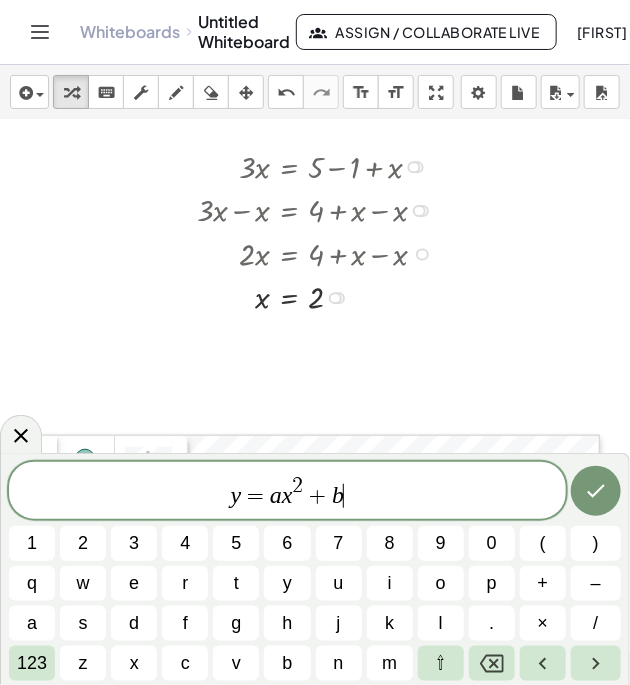 click on "x" at bounding box center (134, 663) 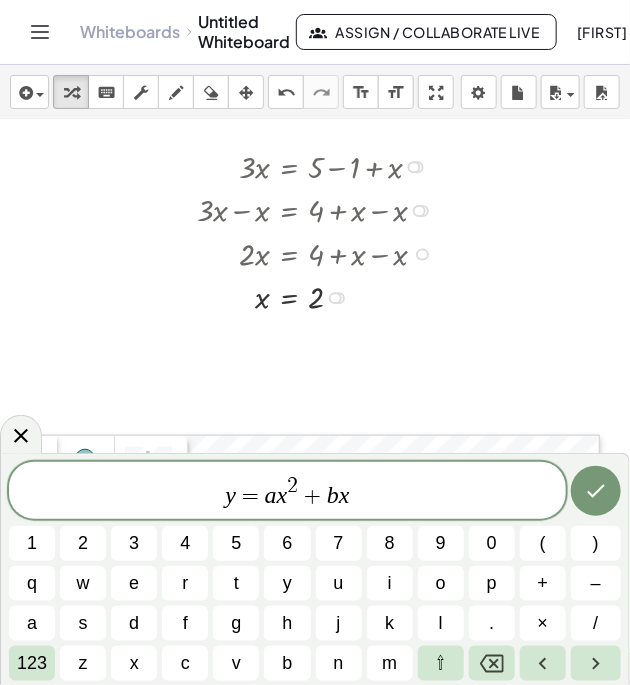 click on "+" at bounding box center [543, 583] 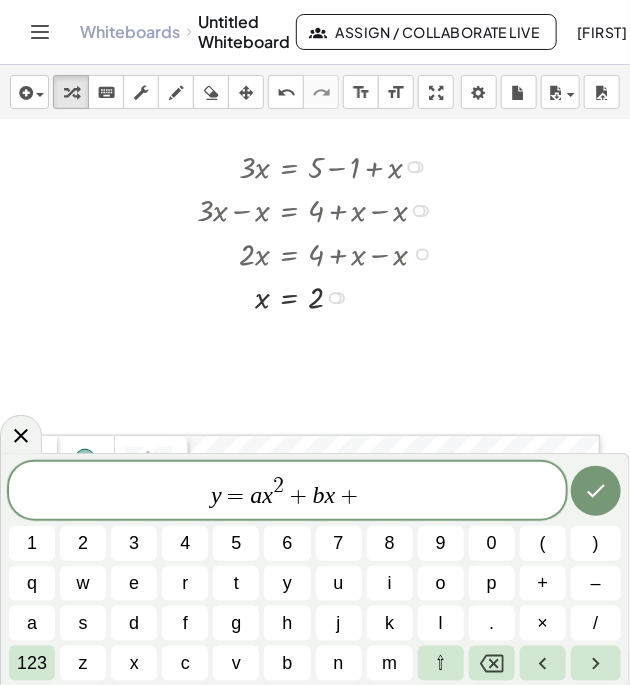 click on "c" at bounding box center [185, 663] 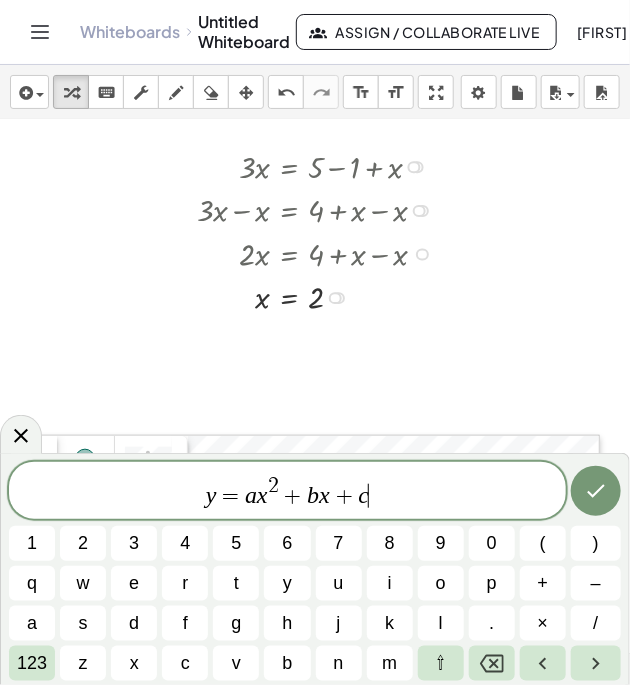 click 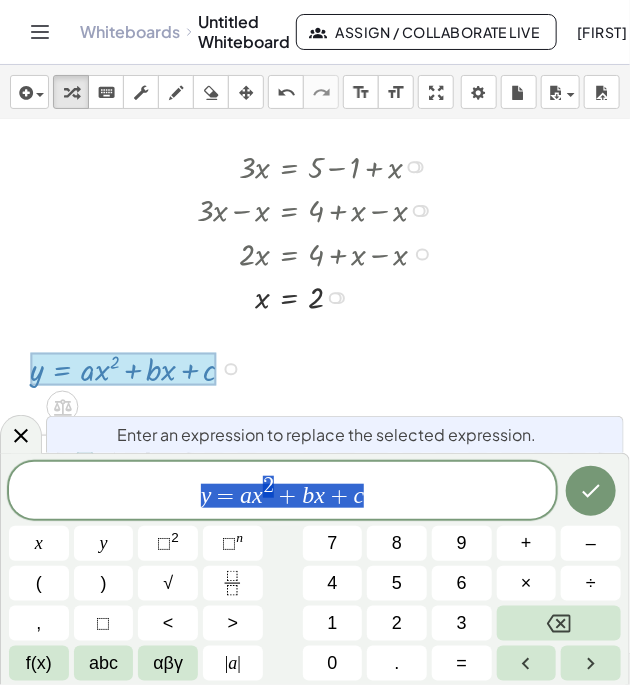 click 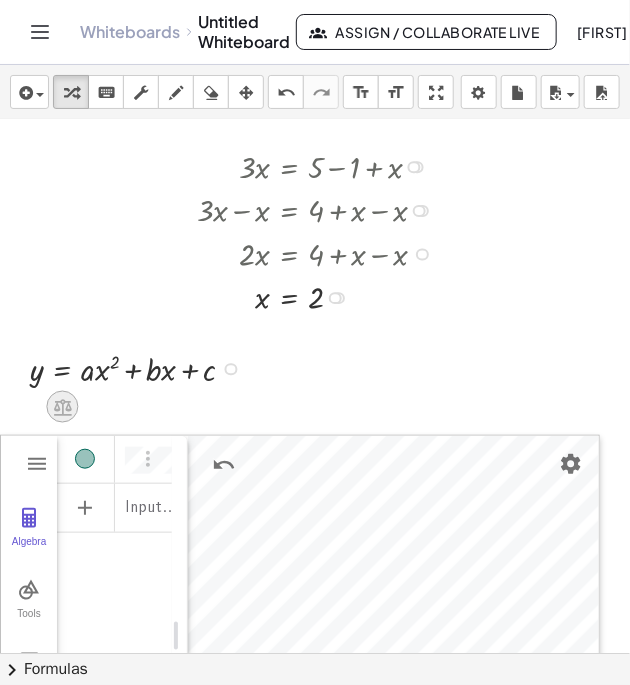 click 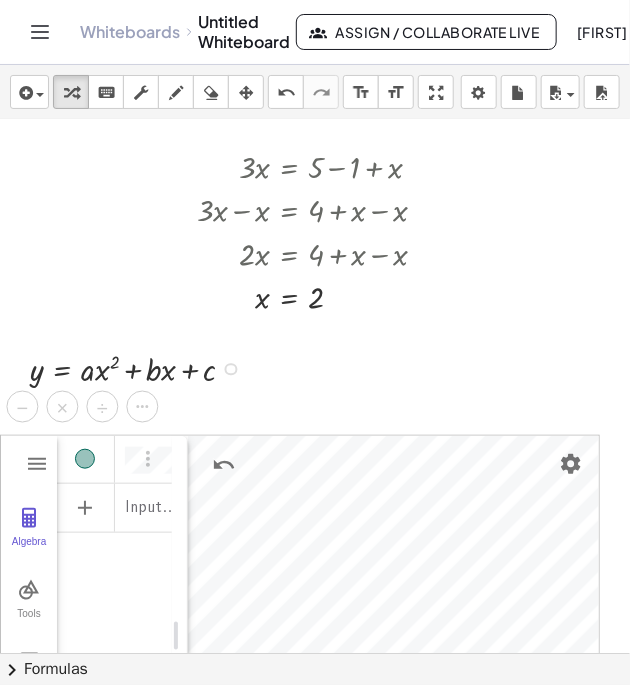 click on "−" at bounding box center [23, 407] 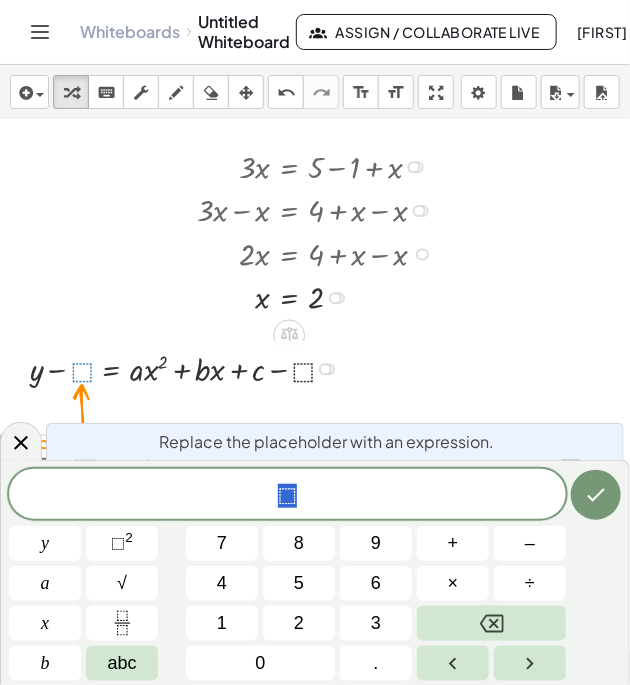 click on "y" at bounding box center [45, 543] 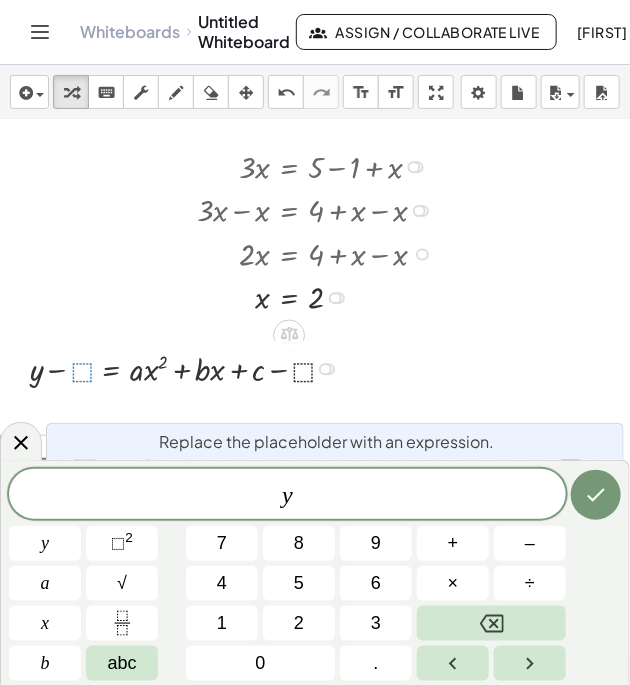 click 